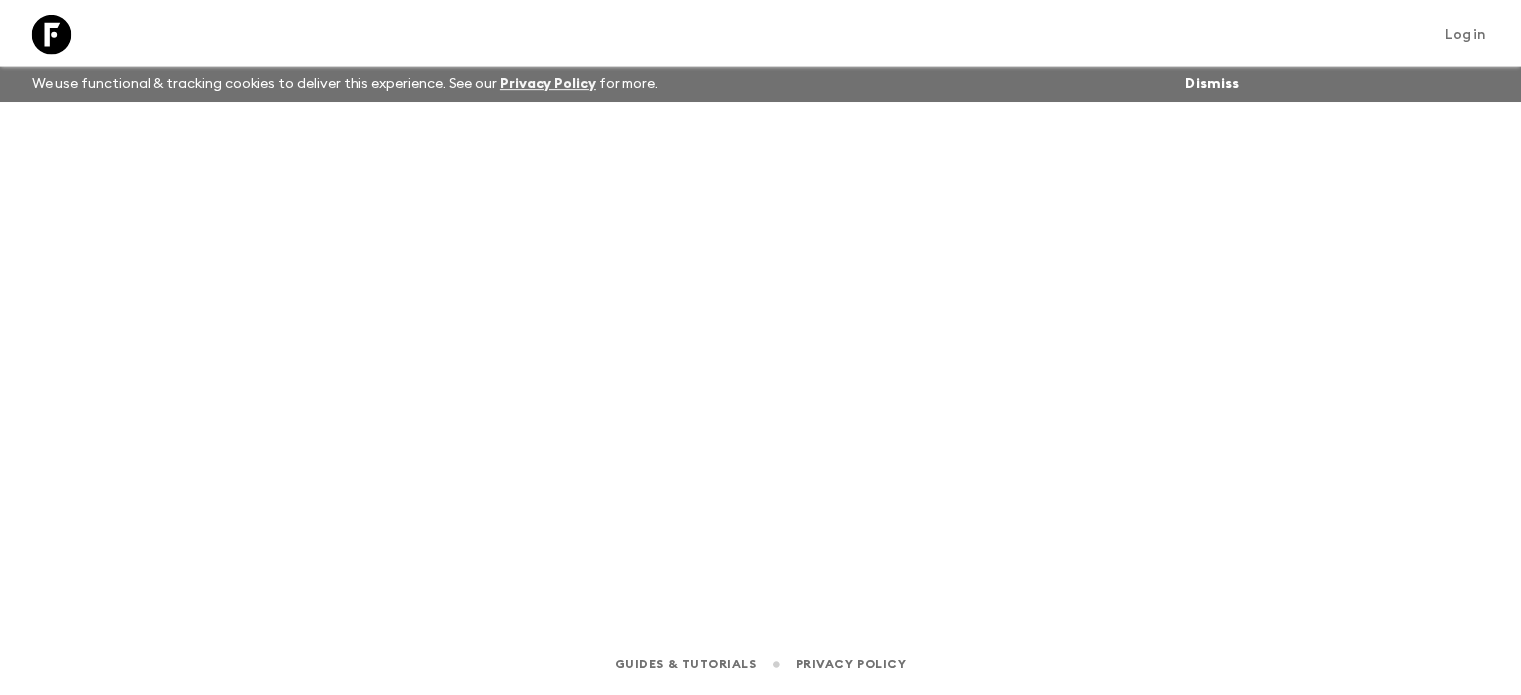 scroll, scrollTop: 0, scrollLeft: 0, axis: both 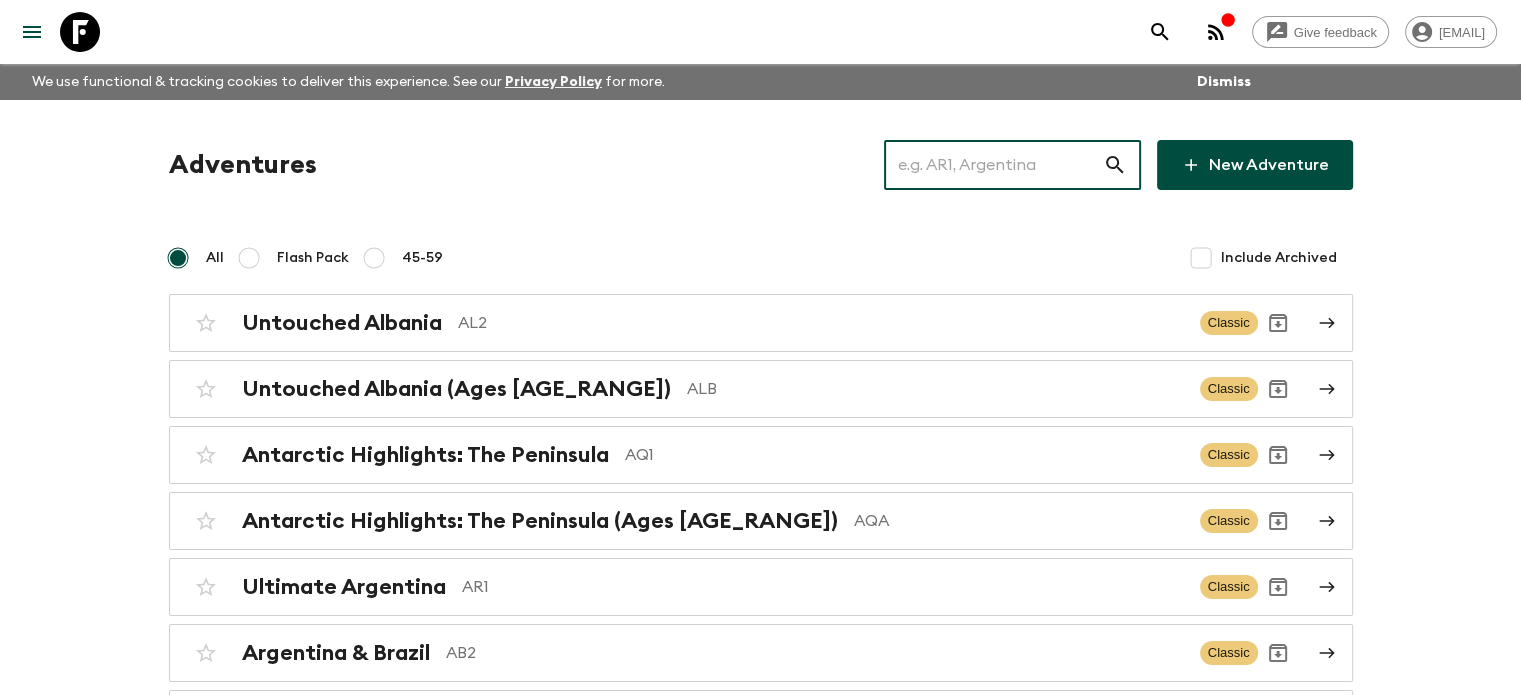 click on "Adventures ​ New Adventure All Flash Pack 45-59 Include Archived Untouched Albania AL2 Classic Untouched Albania (Ages 45-59) ALB Classic Antarctic Highlights: The Peninsula AQ1 Classic Antarctic Highlights: The Peninsula (Ages 45-59) AQA Classic Ultimate Argentina AR1 Classic Argentina & Brazil AB2 Classic Argentina & Brazil (Ages 45-59) ABB Classic East Coast Australia: Sydney, Byron & Beyond AU1 Classic Bosnia & Montenegro BM1 Classic Bolivia: Sacred Lakes & Salt Flats BO1 Classic Bolivia: Sacred Lakes & Salt Flats (Ages 45-59) BOA Classic Immersive Brazil BR3 Balanced TA1 TA1 Classic Belize: Jungles, Mayans & Manatees BZ1 Classic Belize: Jungles, Mayans & Manatees (Ages 45-59) BZA Classic Western Canada: Calgary to Vancouver CA1 Classic Chile: Santiago to Patagonia CL1 Classic Chile: Santiago to Patagonia (Ages 45-59) CLA Classic Vibrant Colombia CO1 Classic Colombia’s Caribbean Coast CO2 Balanced Colombia’s Caribbean Coast (Ages 45-59) COB Balanced Untamed Costa Rica CR1 Classic CR2 Balanced CRA" at bounding box center [761, 4470] 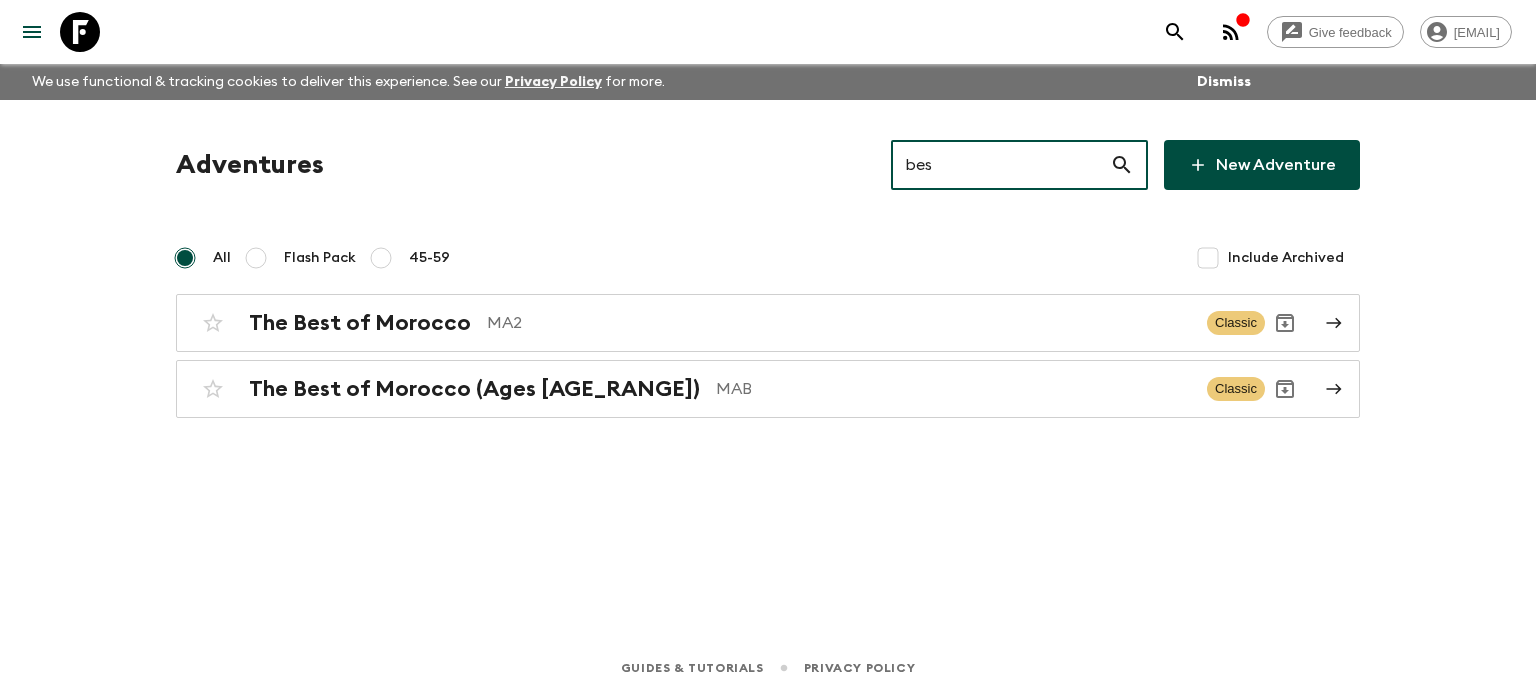 type on "bes" 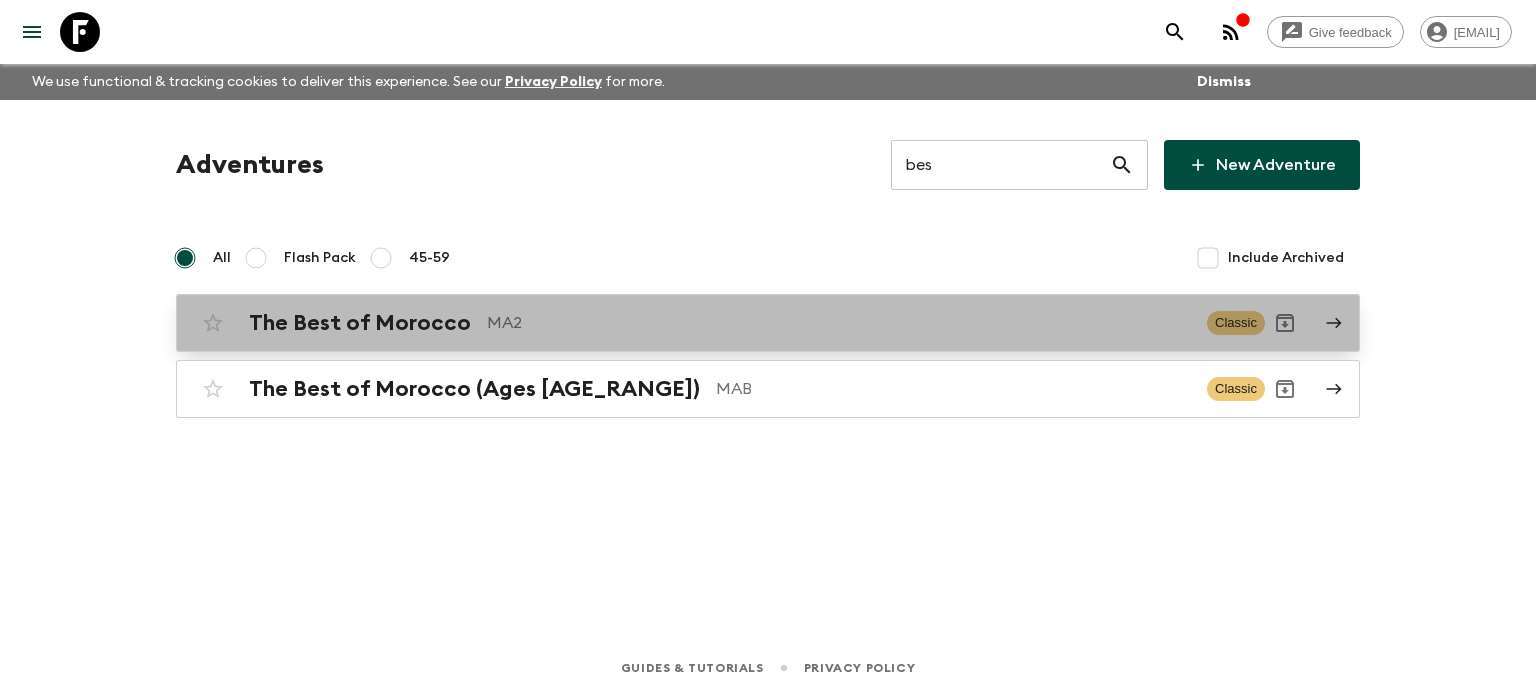 click on "The Best of Morocco" at bounding box center (360, 323) 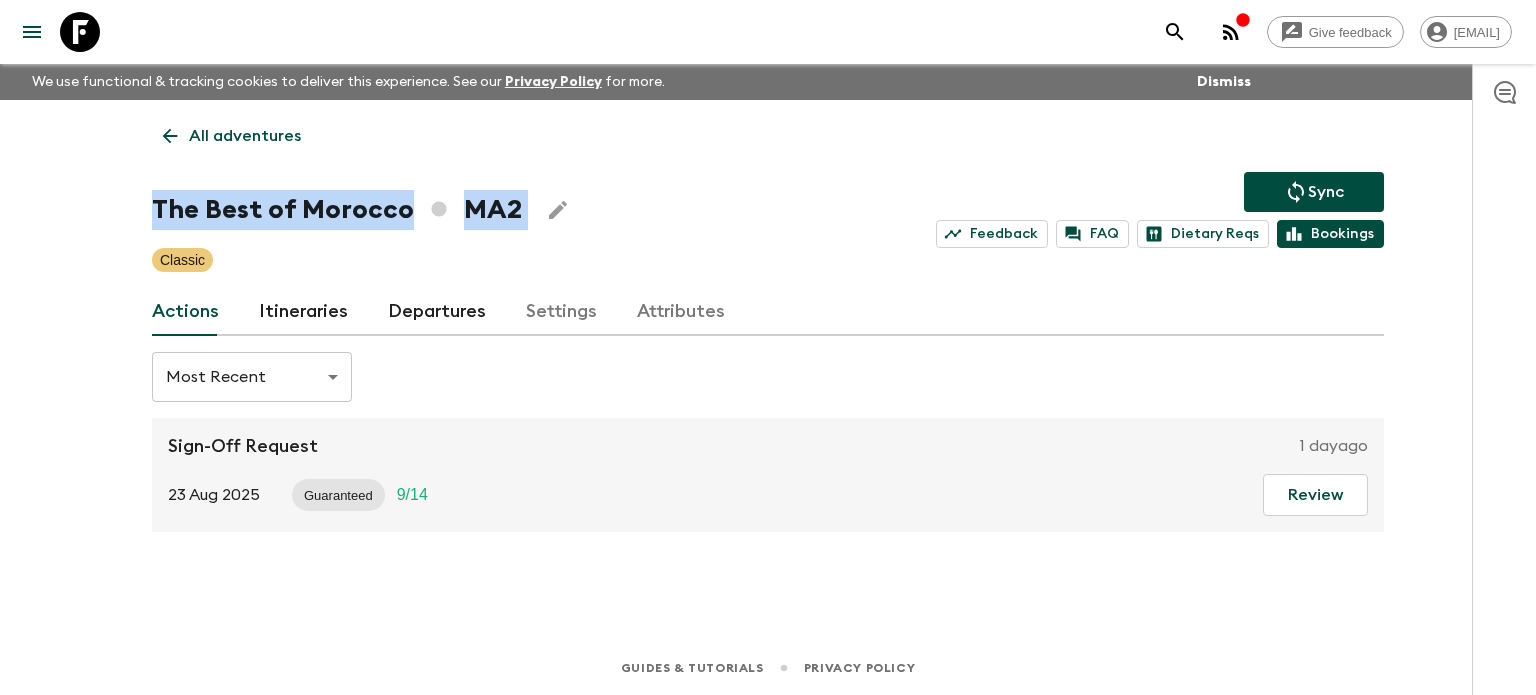 click on "Give feedback blackpanda@flashpack.com We use functional & tracking cookies to deliver this experience. See our Privacy Policy for more. Dismiss All adventures The Best of Morocco MA2 Sync Feedback FAQ Dietary Reqs Bookings Classic Actions Itineraries Departures Settings Attributes Most Recent MOST_RECENT ​ Sign-Off Request 1 day  ago 23 Aug 2025 Guaranteed 9 / 14 Review Guides & Tutorials Privacy Policy" at bounding box center (768, 347) 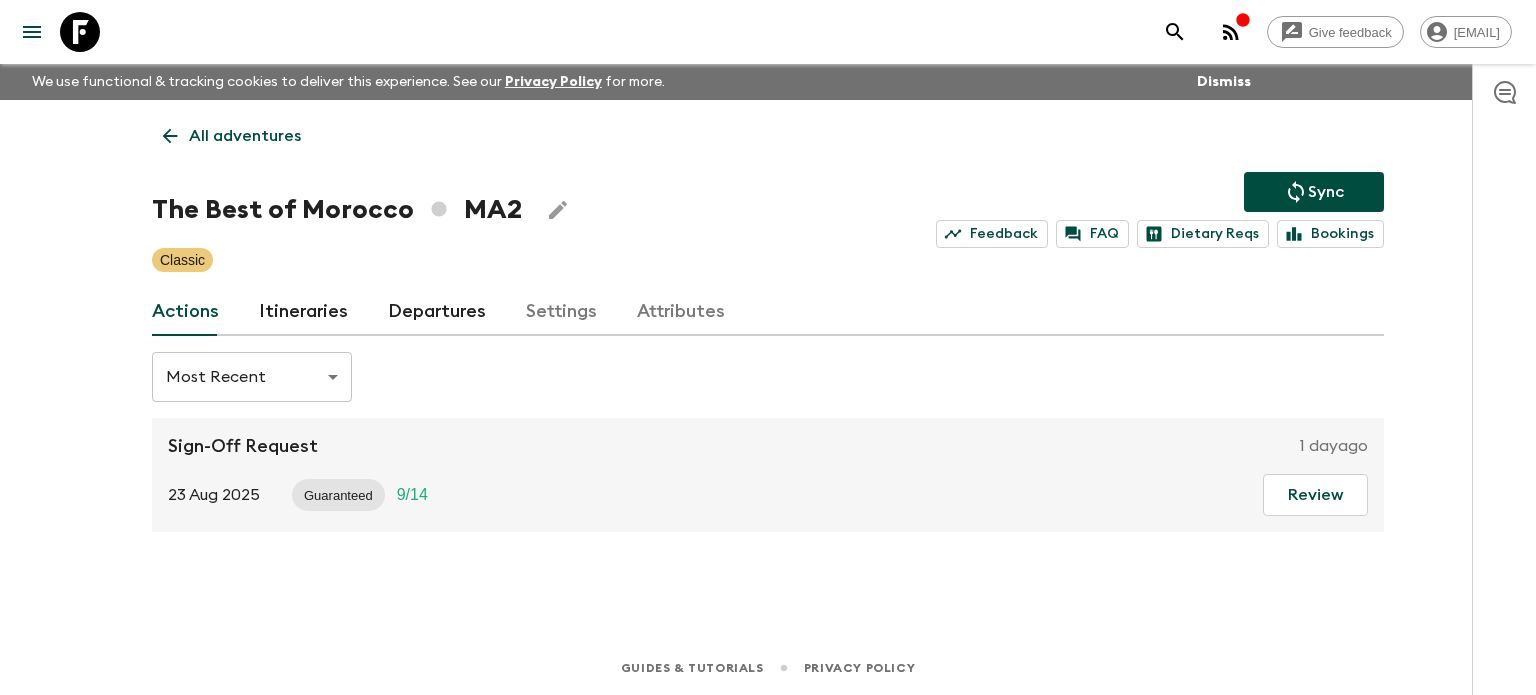click on "All adventures The Best of Morocco MA2 Sync Feedback FAQ Dietary Reqs Bookings Classic Actions Itineraries Departures Settings Attributes Most Recent MOST_RECENT ​ Sign-Off Request 1 day  ago 23 Aug 2025 Guaranteed 9 / 14 Review" at bounding box center [768, 342] 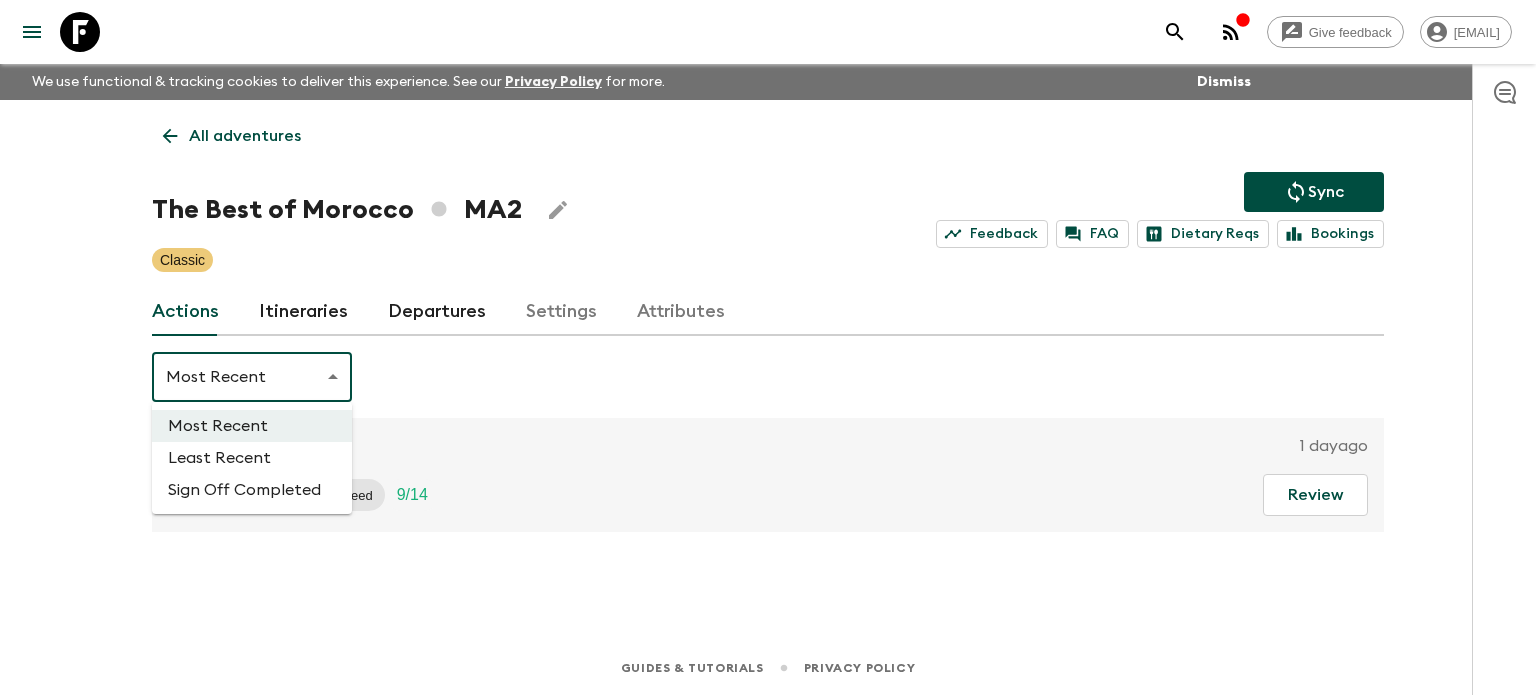 click on "Give feedback blackpanda@flashpack.com We use functional & tracking cookies to deliver this experience. See our Privacy Policy for more. Dismiss All adventures The Best of Morocco MA2 Sync Feedback FAQ Dietary Reqs Bookings Classic Actions Itineraries Departures Settings Attributes Most Recent MOST_RECENT ​ Sign-Off Request 1 day  ago 23 Aug 2025 Guaranteed 9 / 14 Review Guides & Tutorials Privacy Policy
Most Recent Least Recent Sign Off Completed" at bounding box center [768, 347] 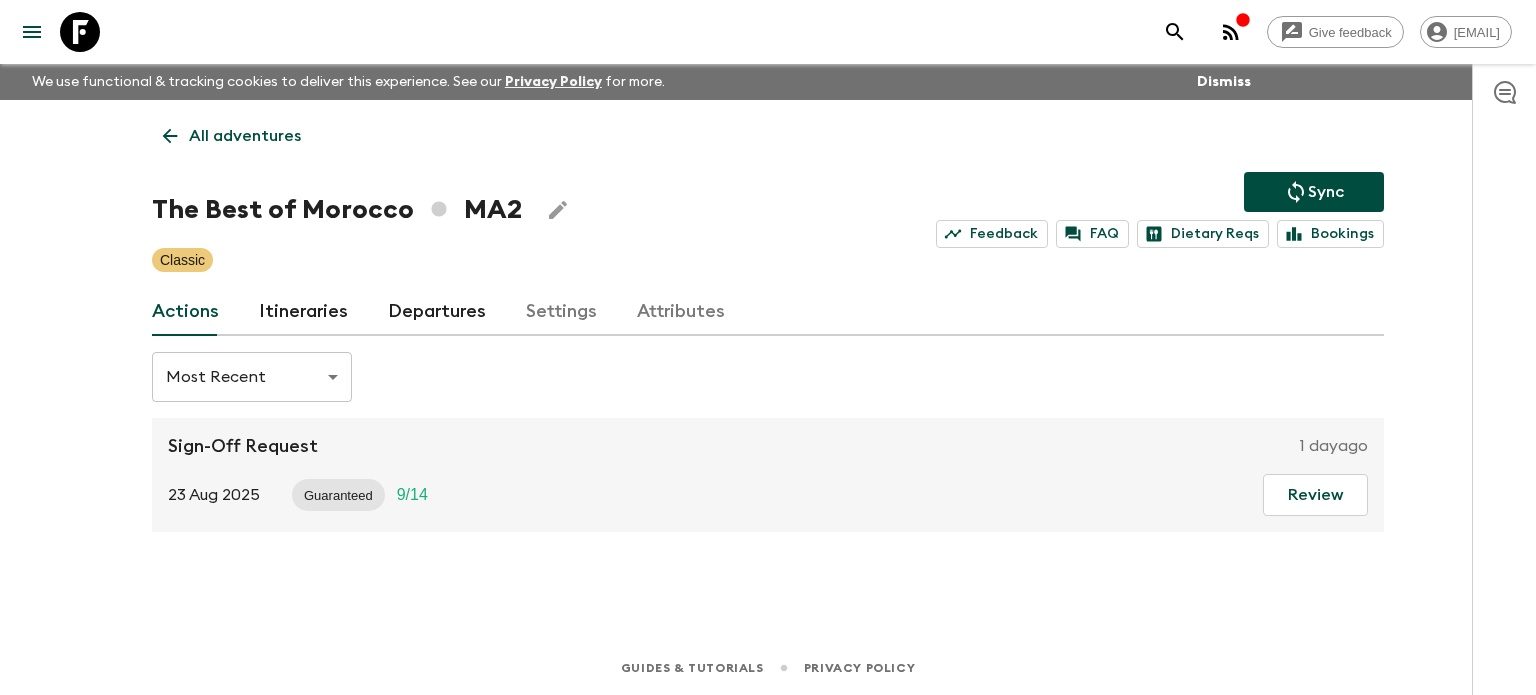 click on "[NUMBER] [MONTH] [YEAR]" at bounding box center [214, 495] 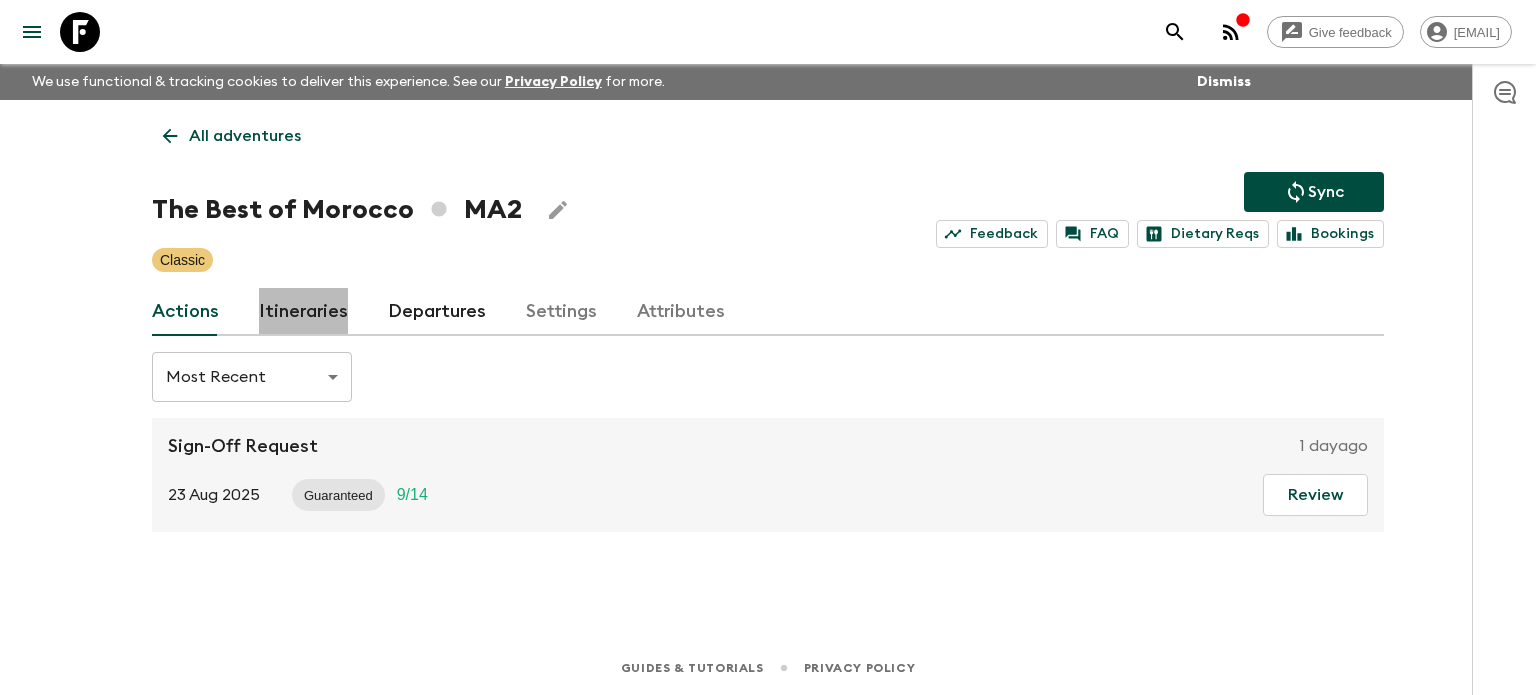 click on "Itineraries" at bounding box center (303, 312) 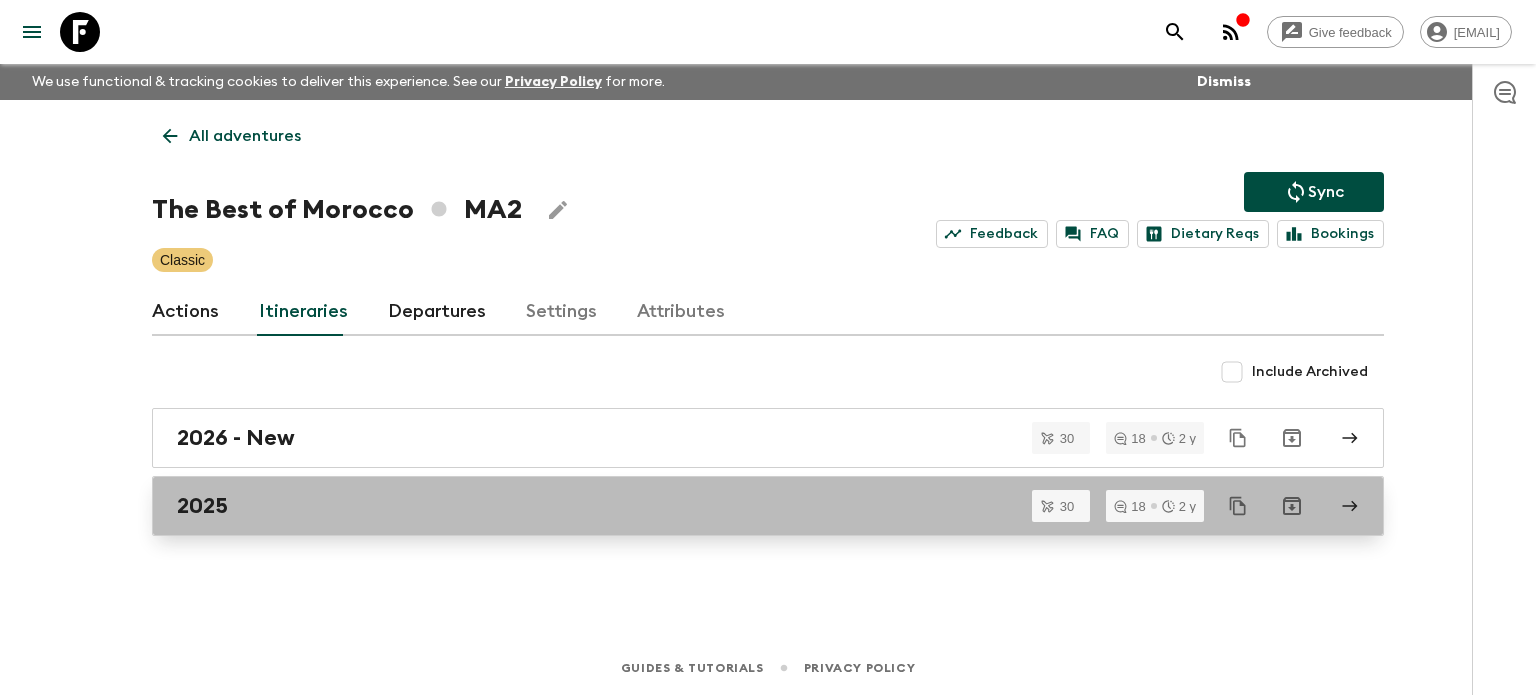 click on "2025" at bounding box center [202, 506] 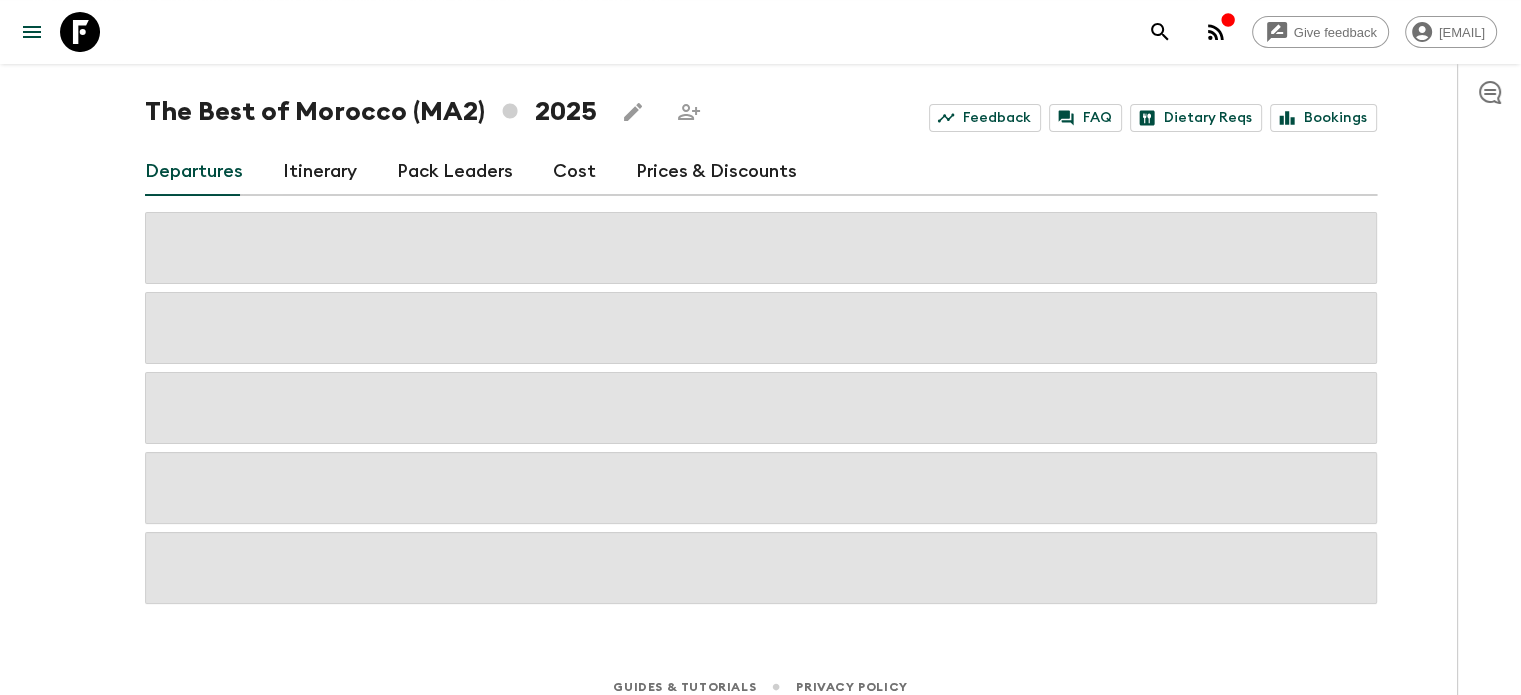 scroll, scrollTop: 99, scrollLeft: 0, axis: vertical 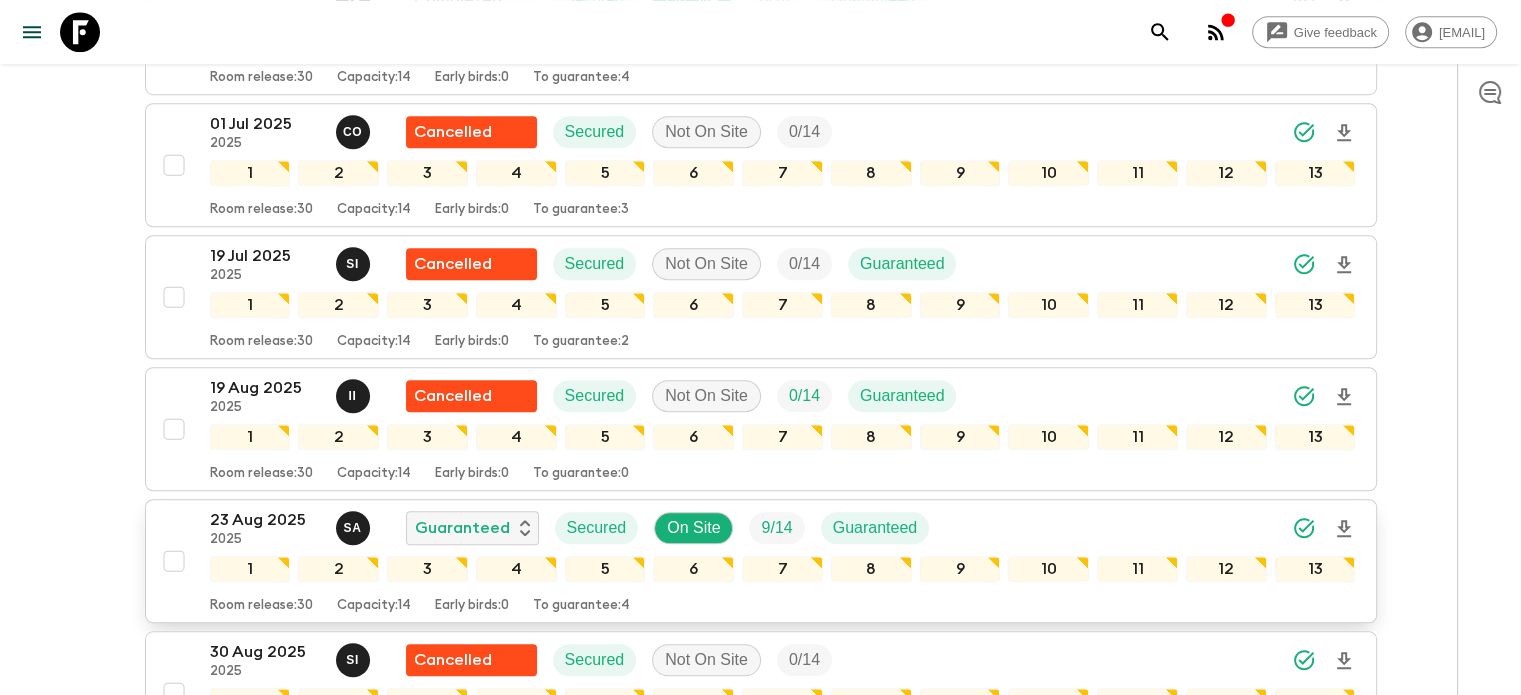 click on "[NUMBER] [MONTH] [YEAR]" at bounding box center (265, 520) 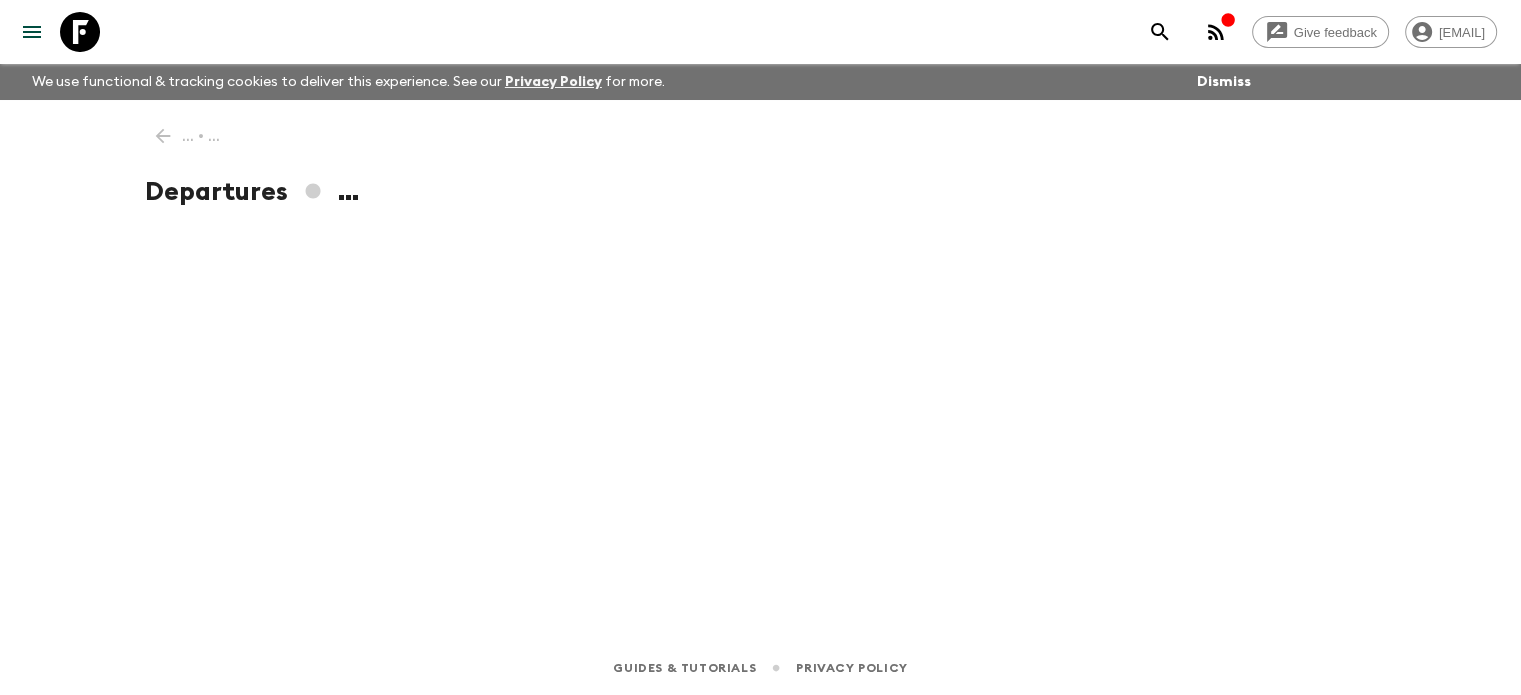 scroll, scrollTop: 0, scrollLeft: 0, axis: both 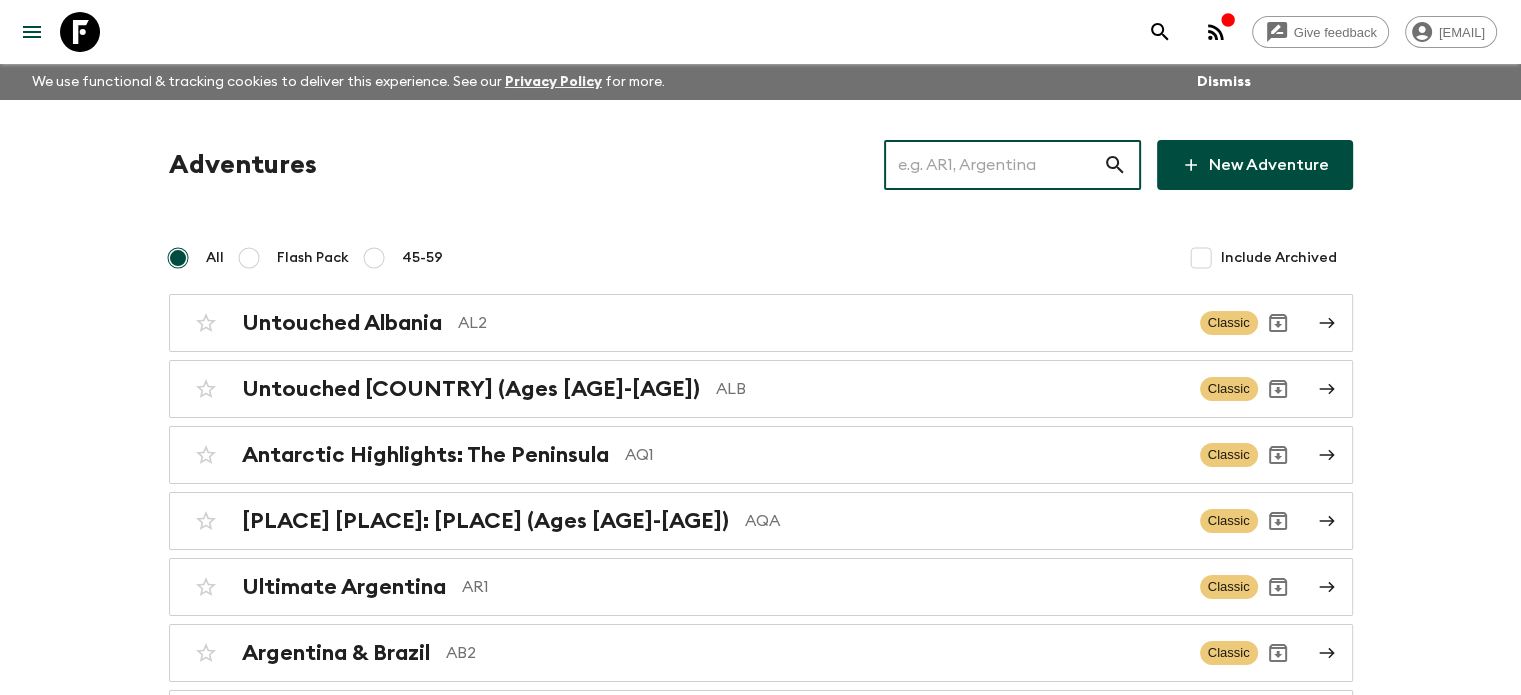 click at bounding box center [993, 165] 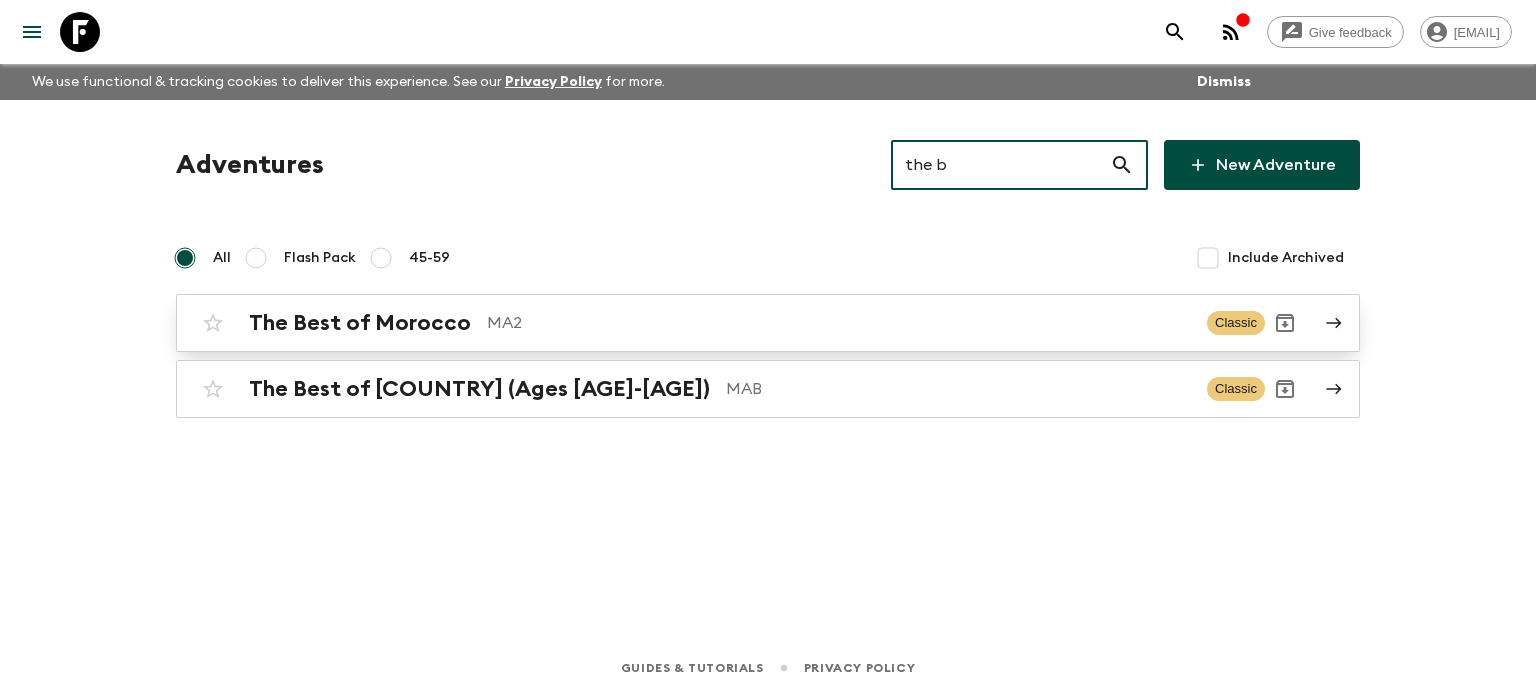 type on "the b" 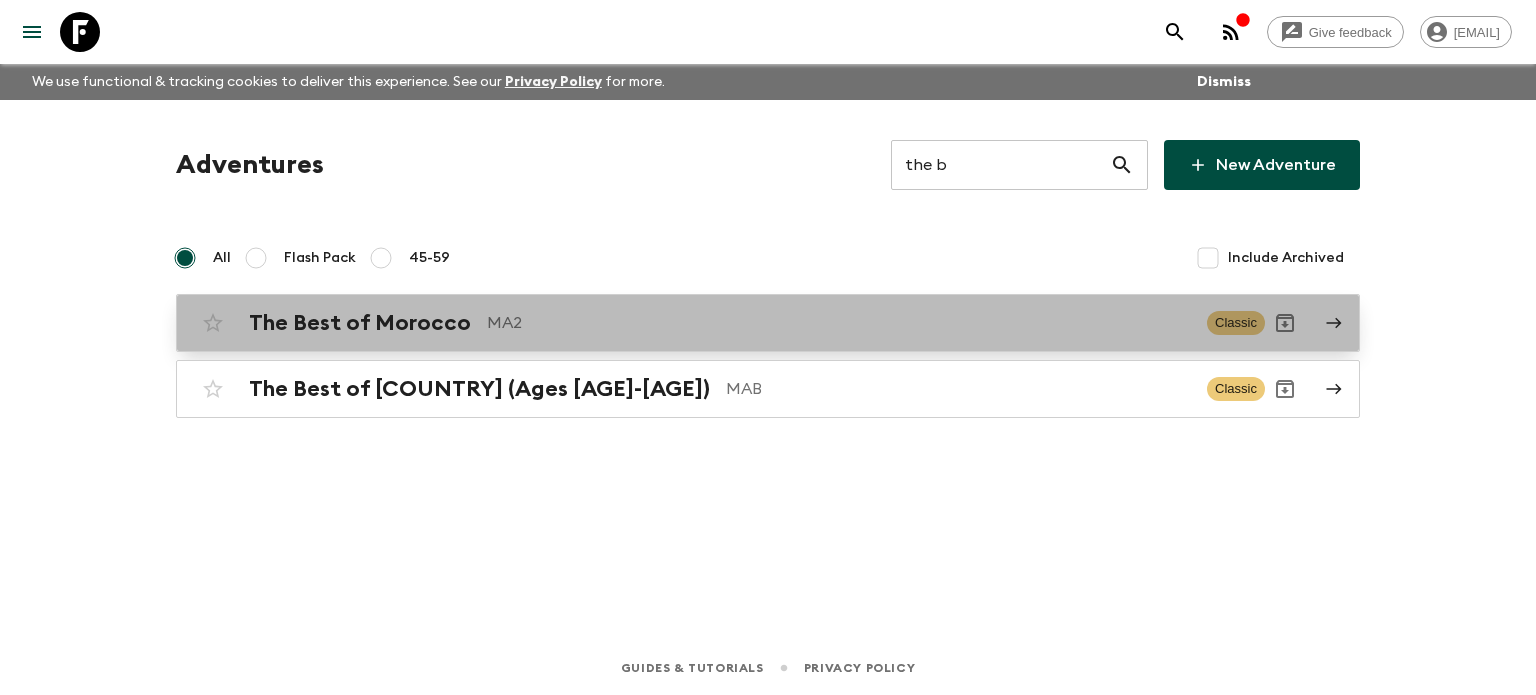 click on "The Best of Morocco" at bounding box center [360, 323] 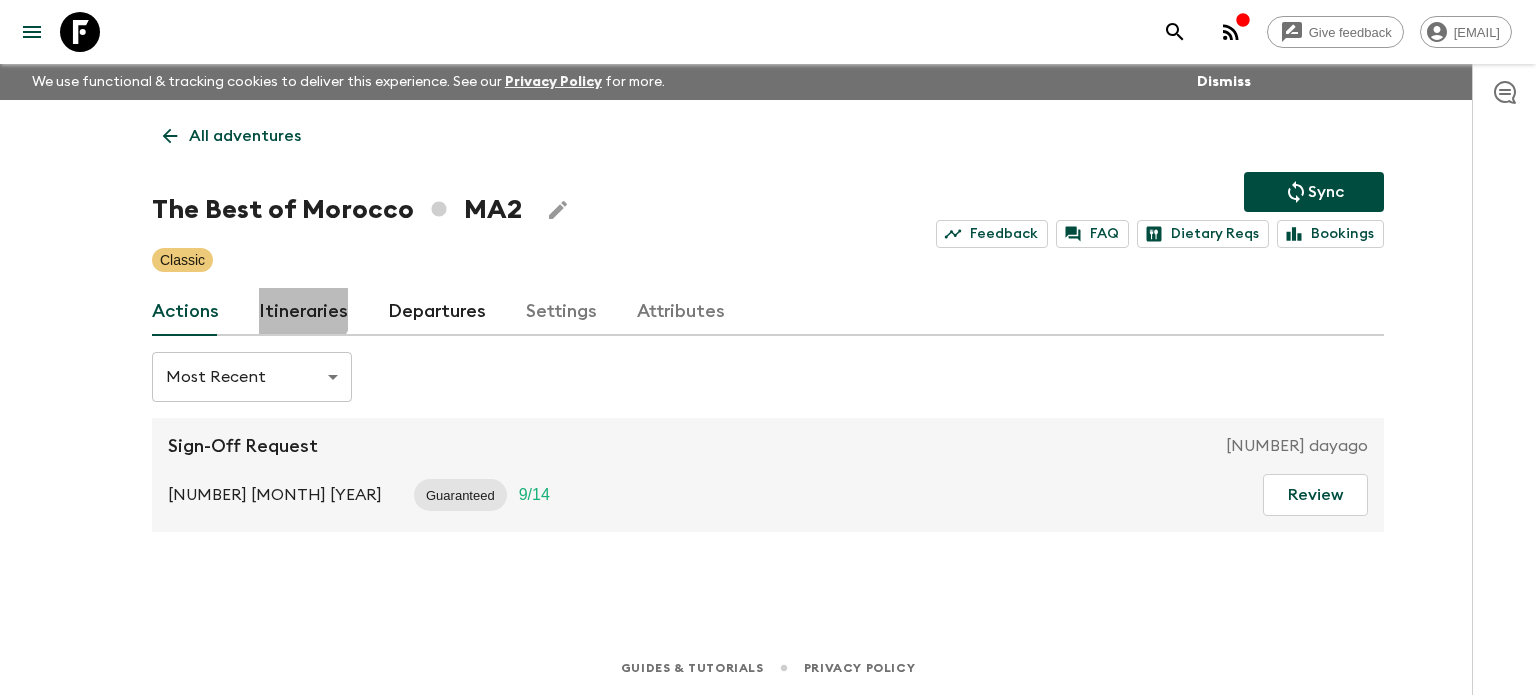 click on "Itineraries" at bounding box center (303, 312) 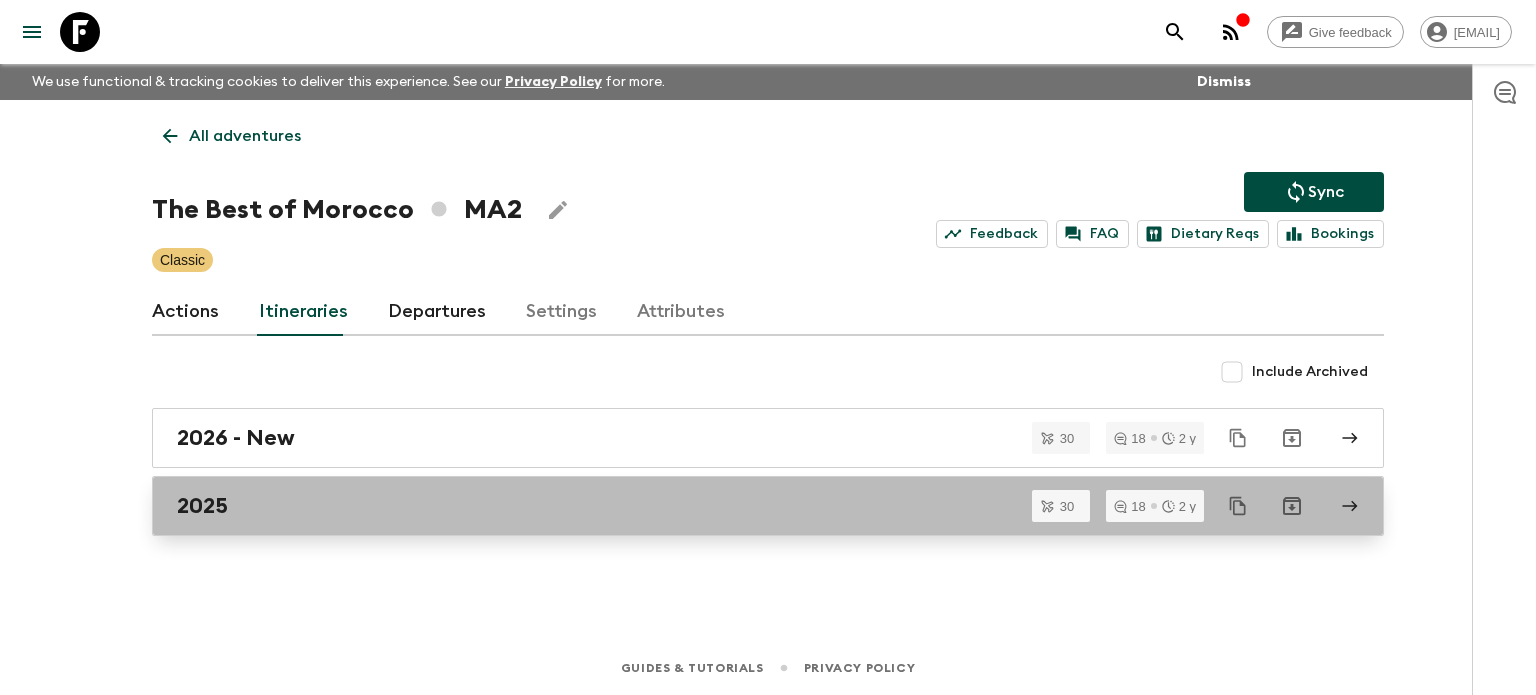 click on "2025" at bounding box center (768, 506) 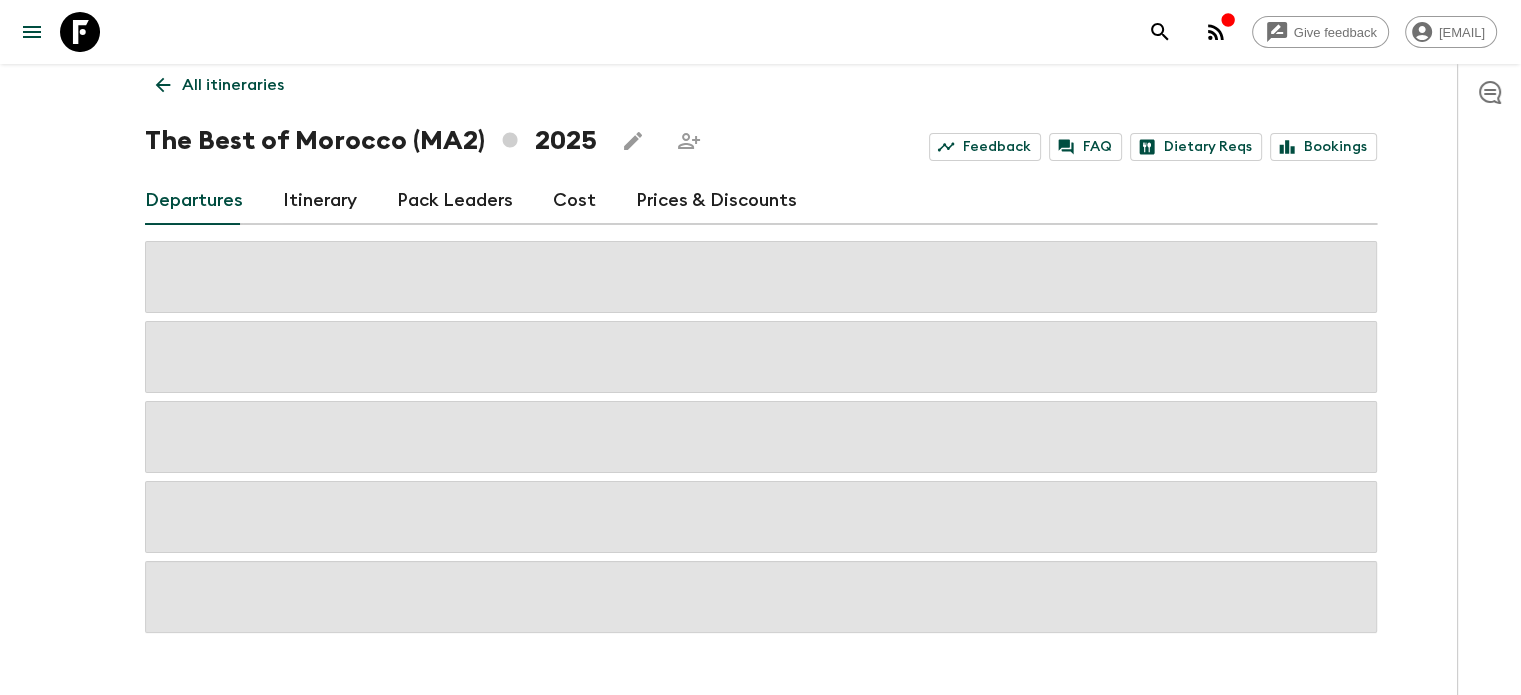 scroll, scrollTop: 99, scrollLeft: 0, axis: vertical 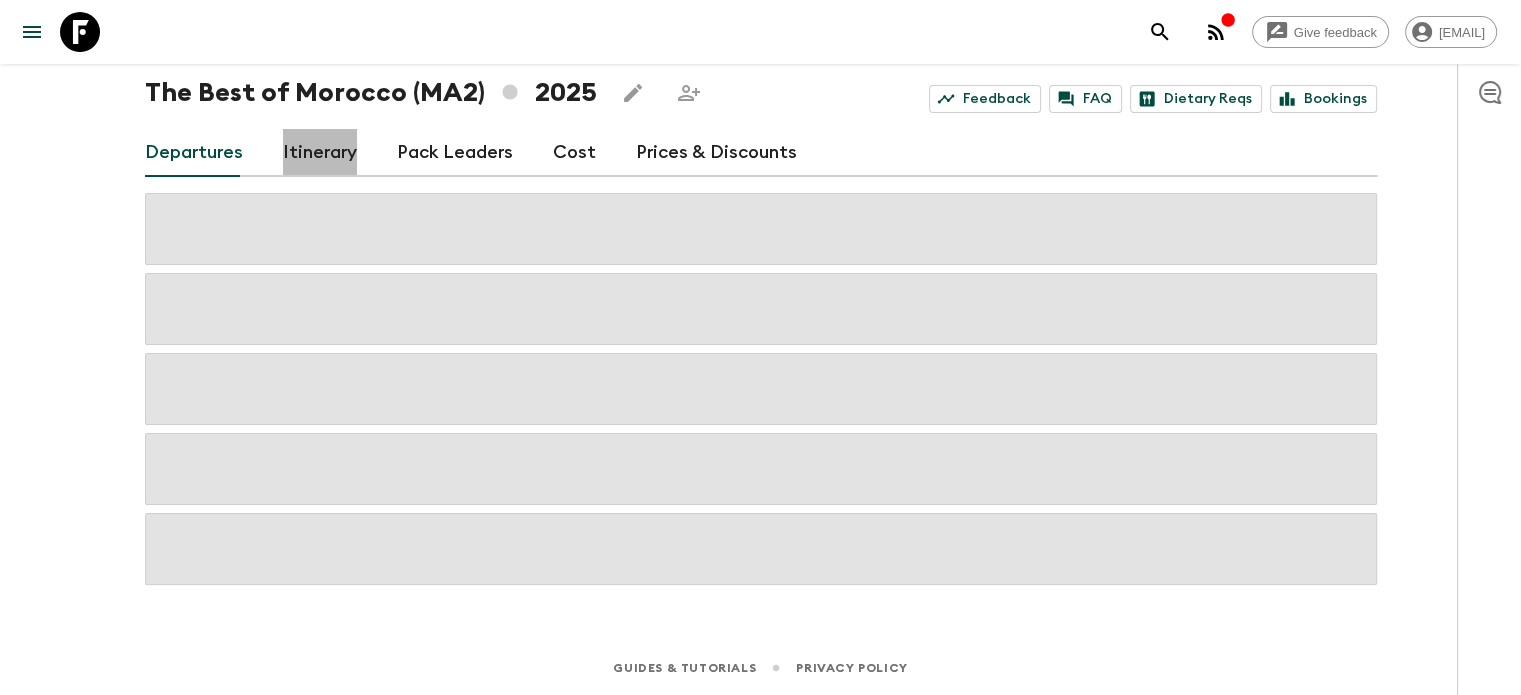 click on "Itinerary" at bounding box center [320, 153] 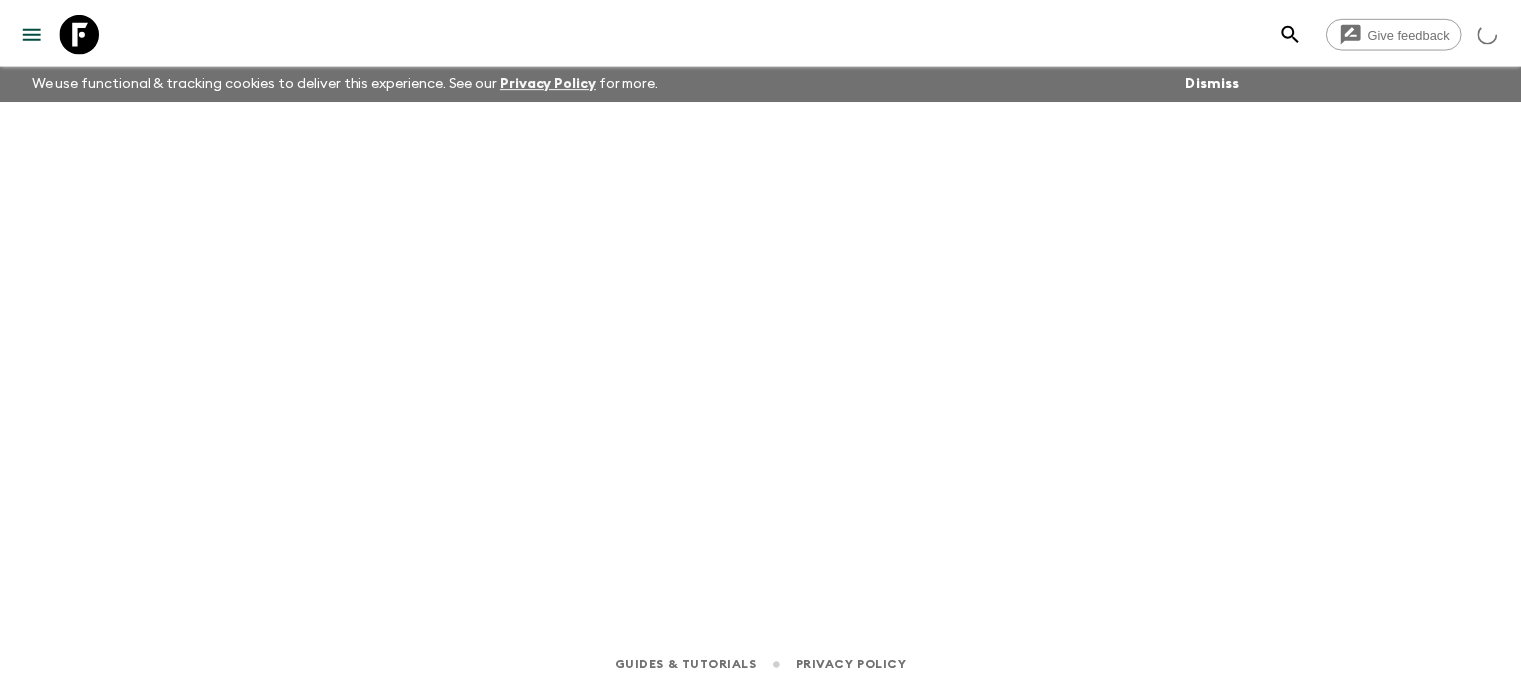 scroll, scrollTop: 0, scrollLeft: 0, axis: both 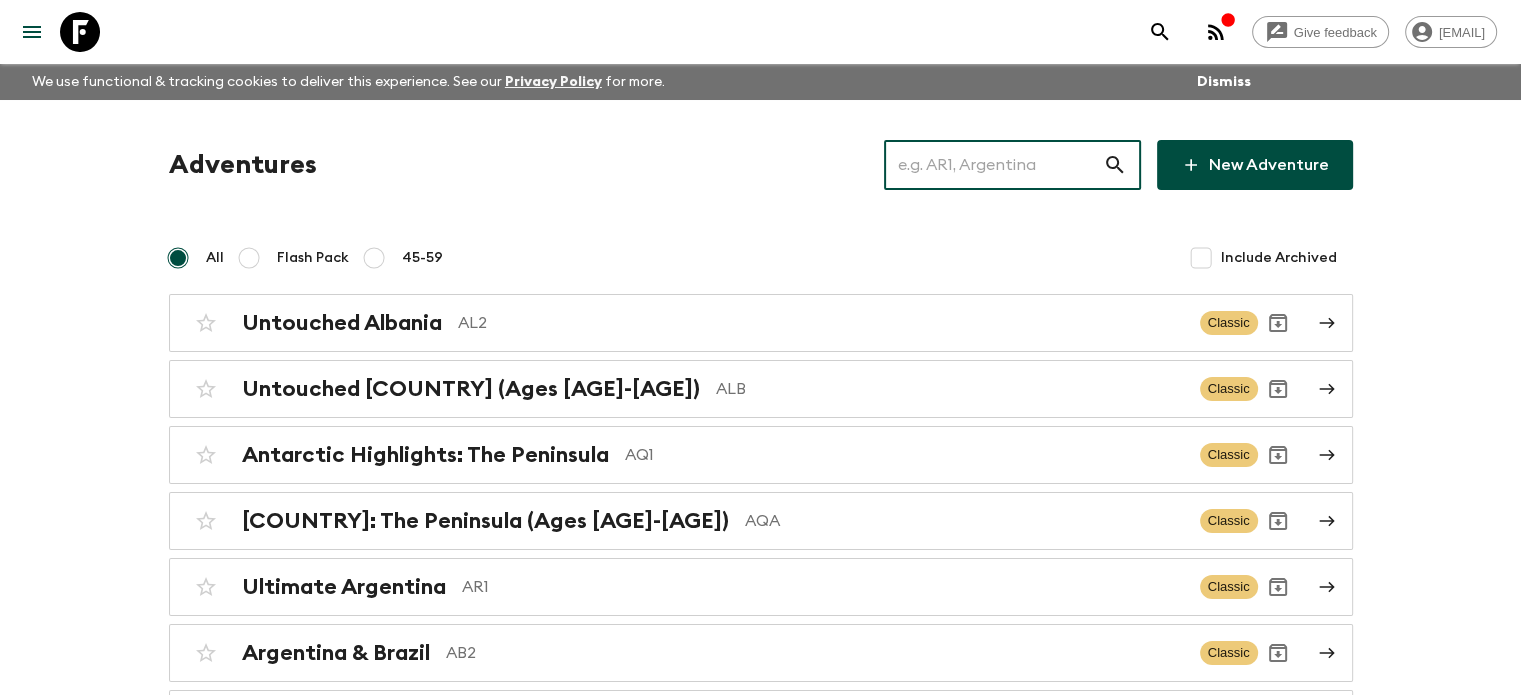 click at bounding box center (993, 165) 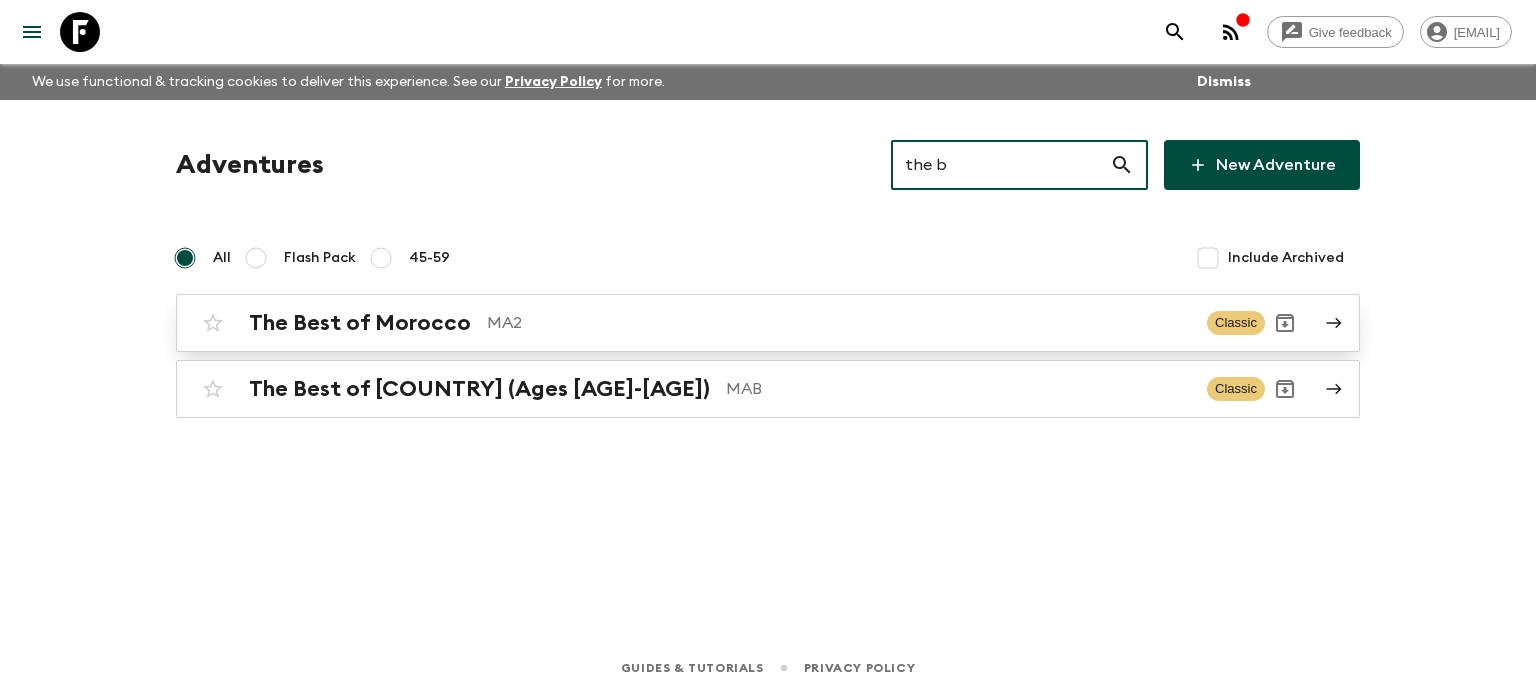 type on "the b" 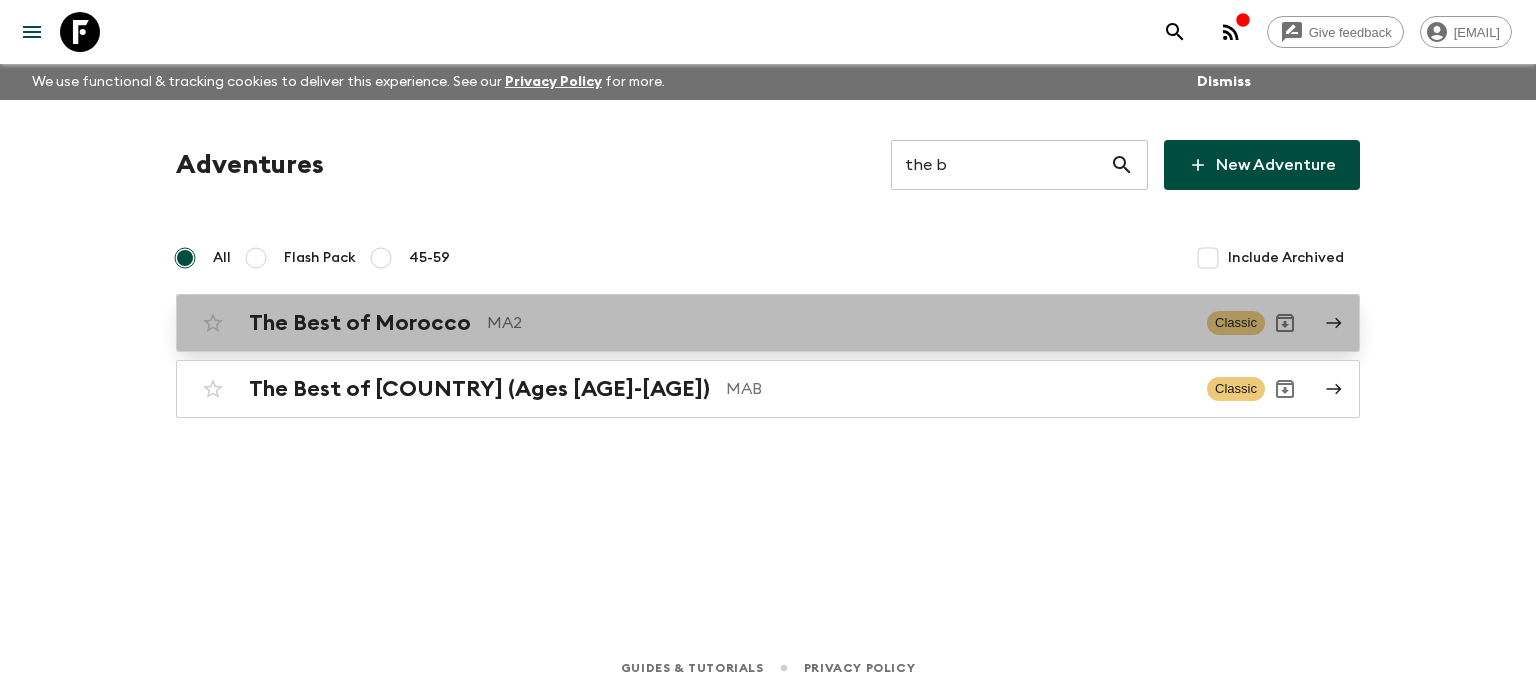 click on "The Best of Morocco" at bounding box center [360, 323] 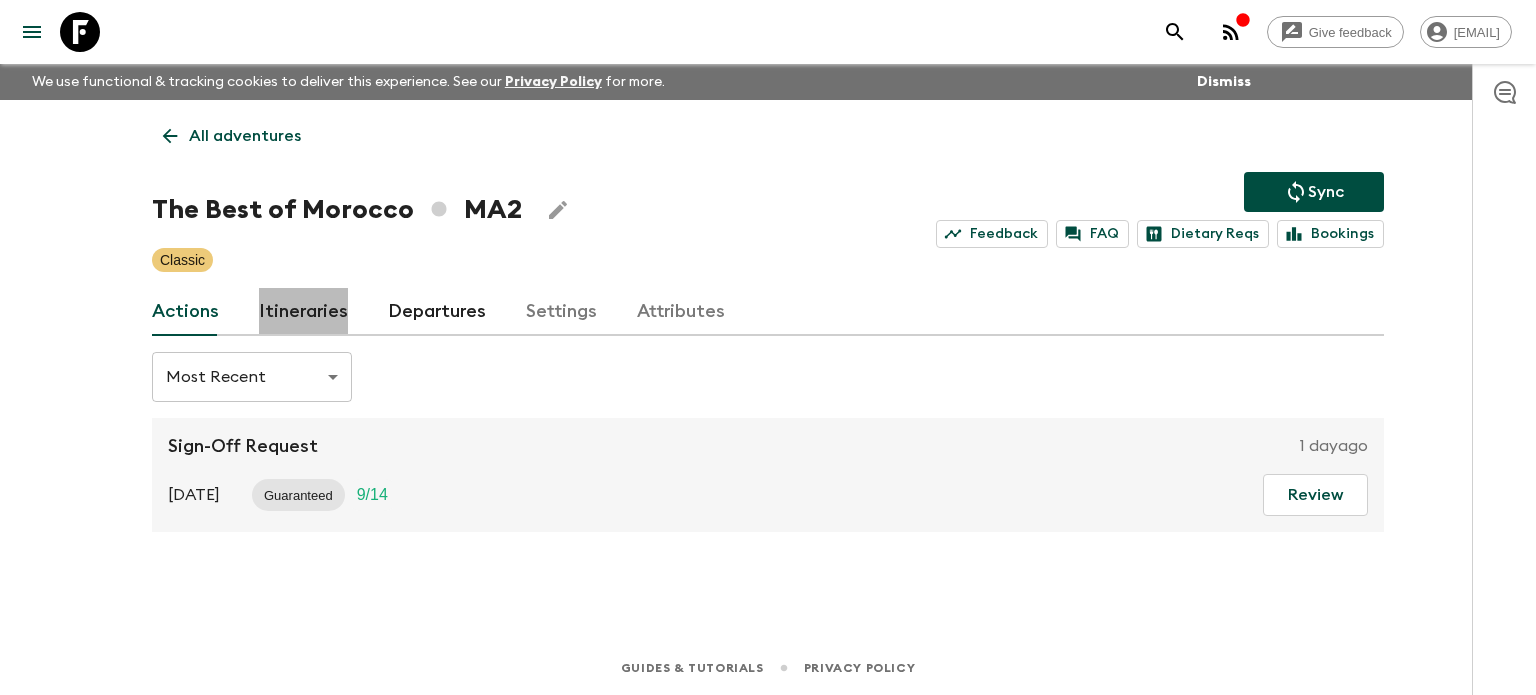 click on "Itineraries" at bounding box center (303, 312) 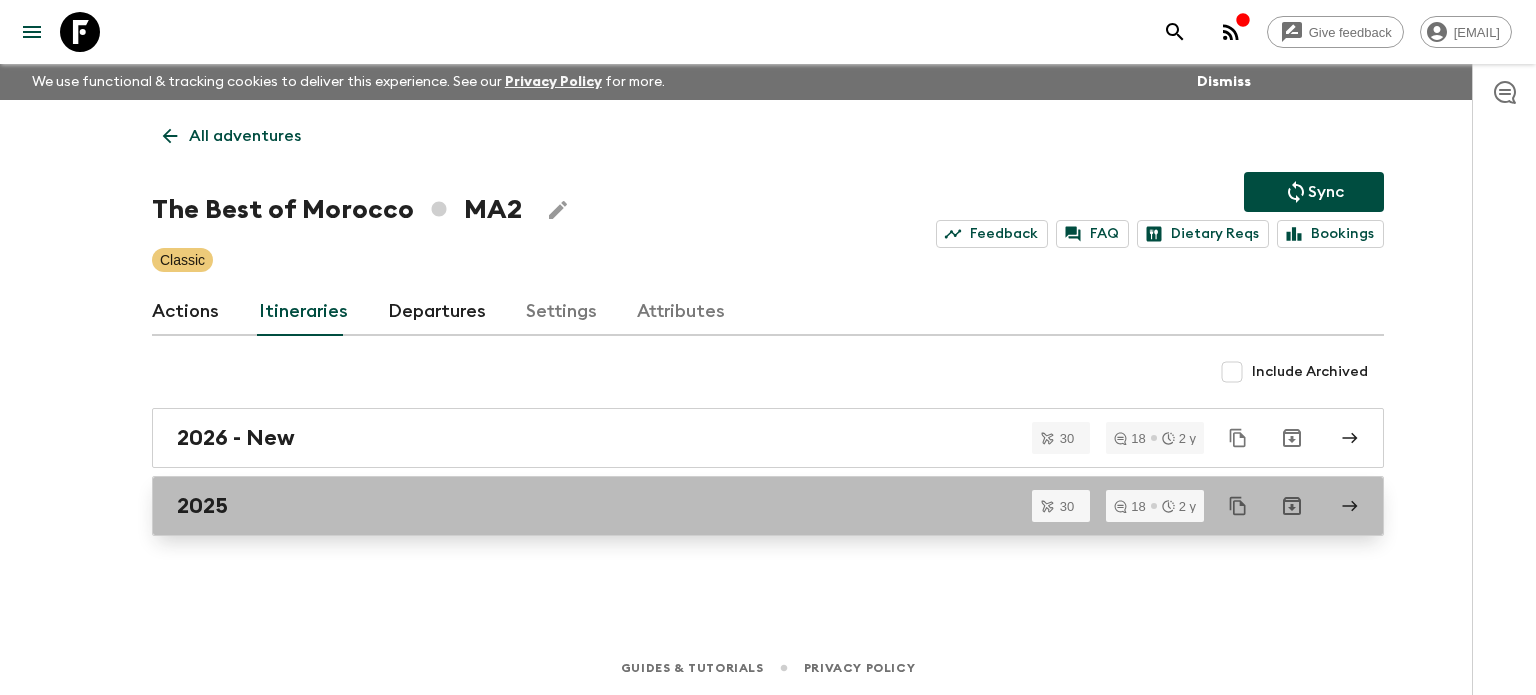 click on "2025" at bounding box center (202, 506) 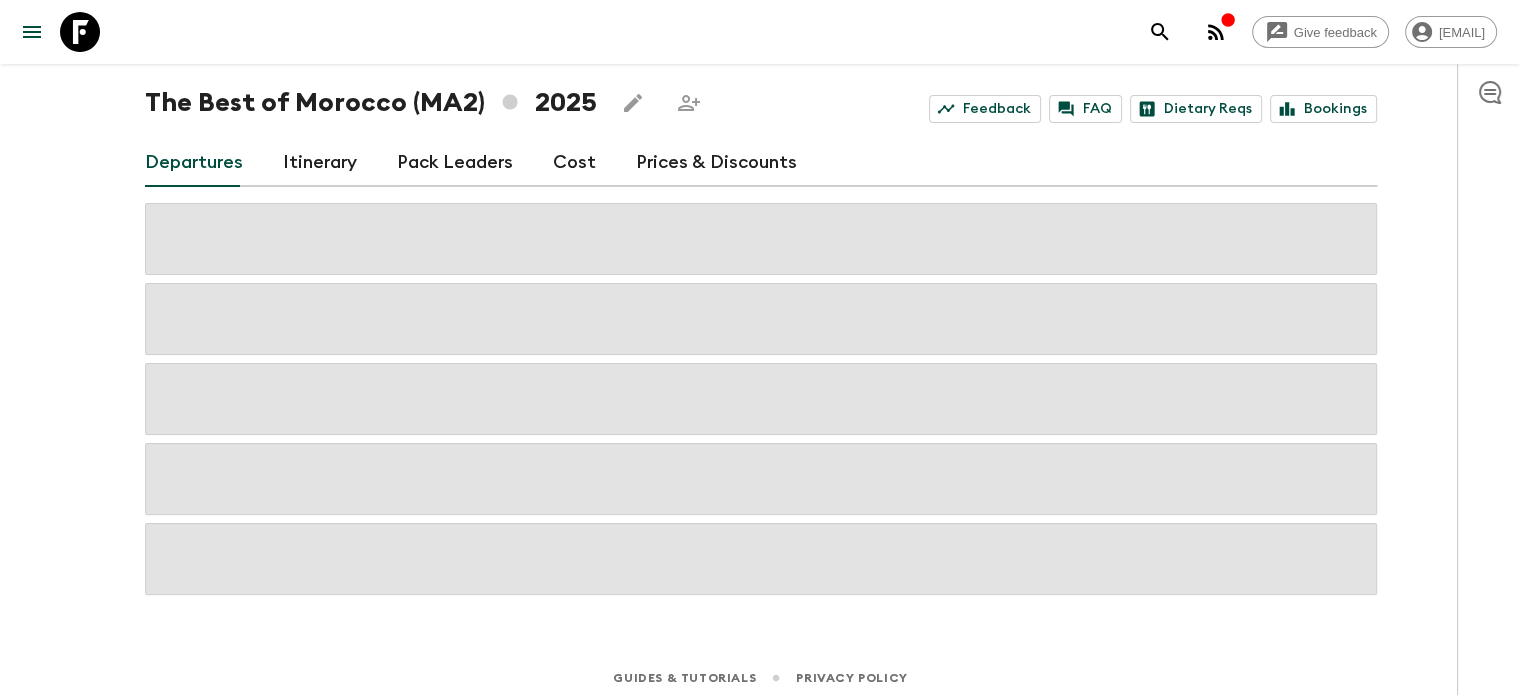 scroll, scrollTop: 99, scrollLeft: 0, axis: vertical 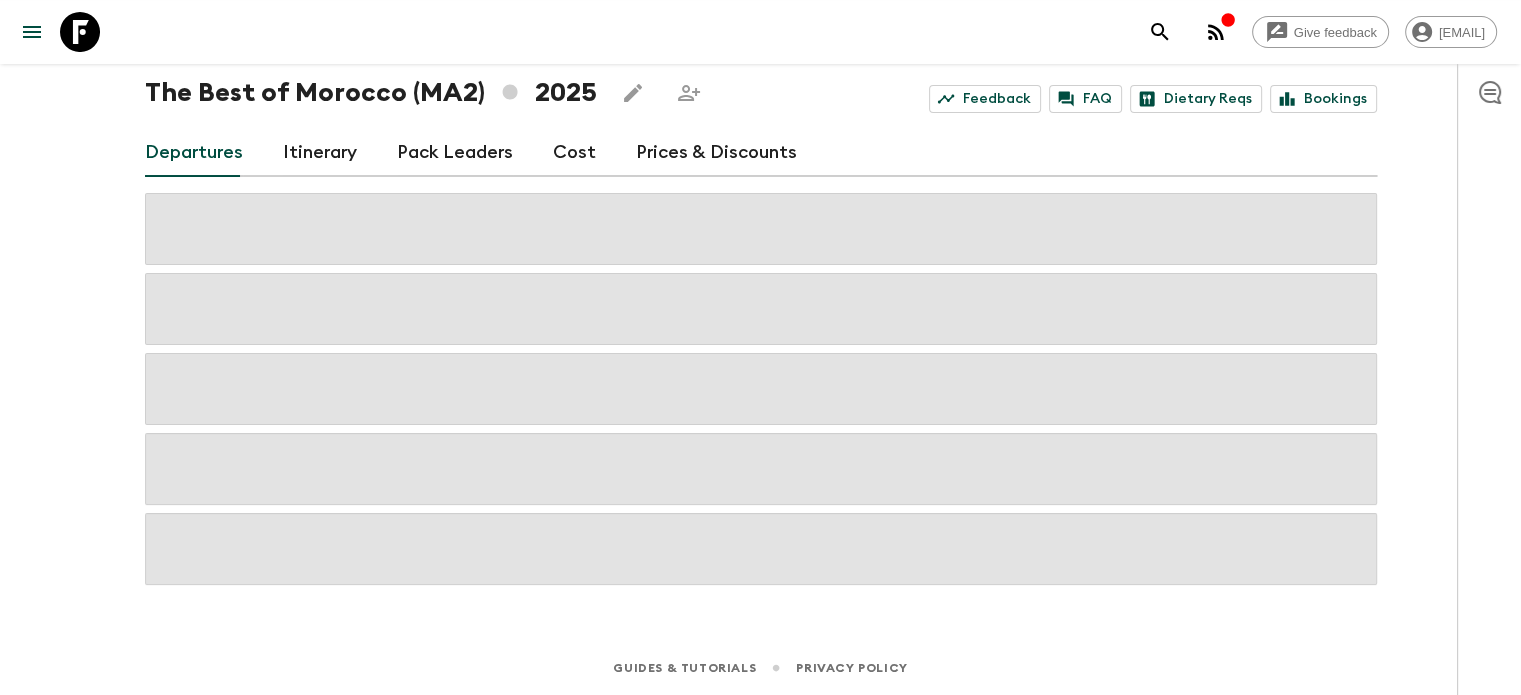 click on "Itinerary" at bounding box center [320, 153] 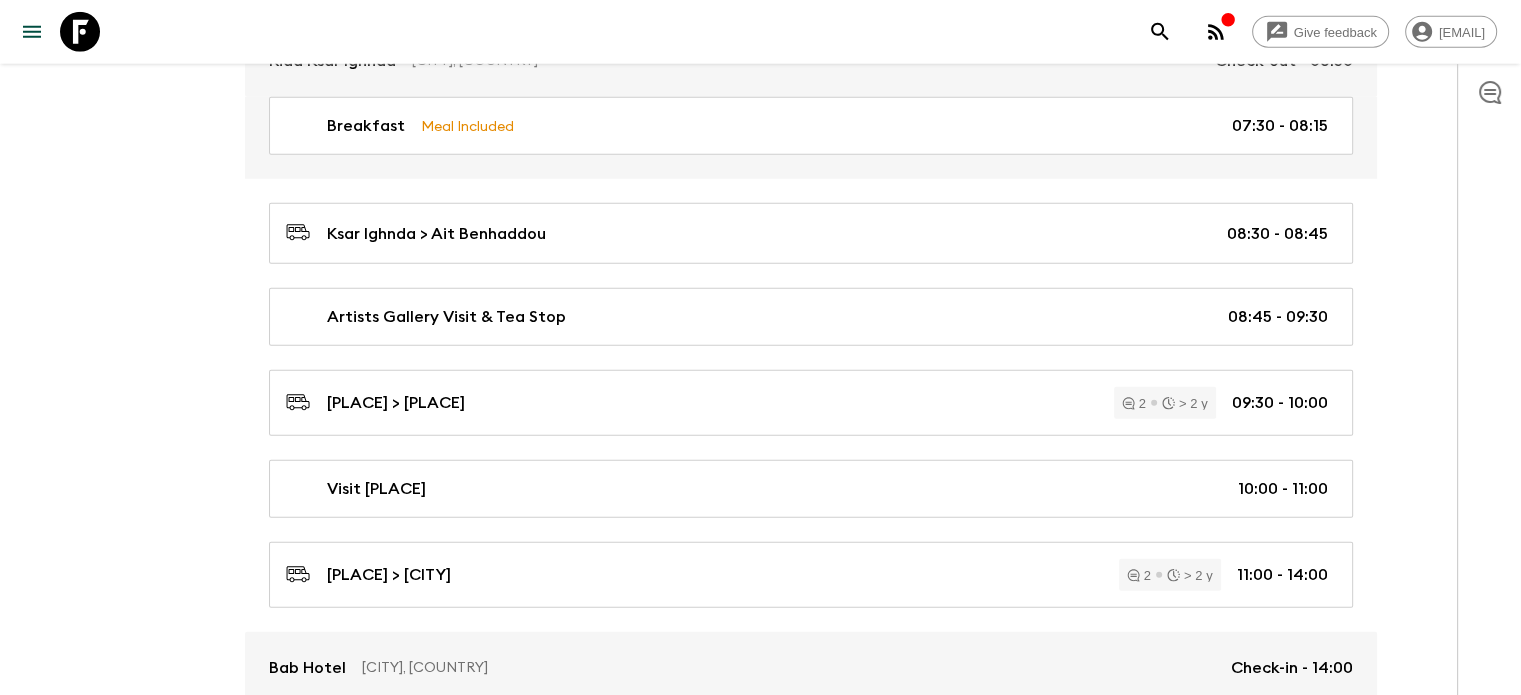 scroll, scrollTop: 5432, scrollLeft: 0, axis: vertical 